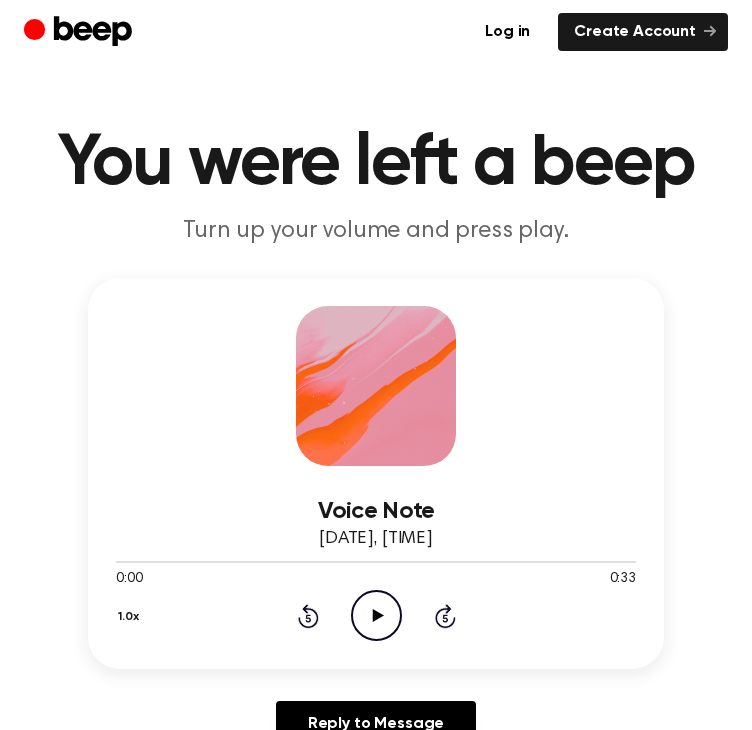 scroll, scrollTop: 0, scrollLeft: 0, axis: both 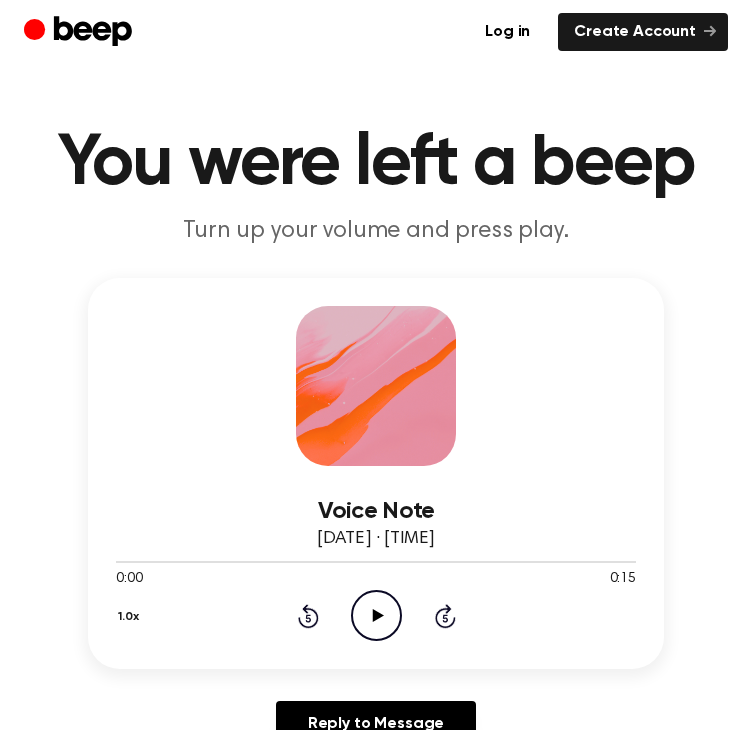 click on "Play Audio" 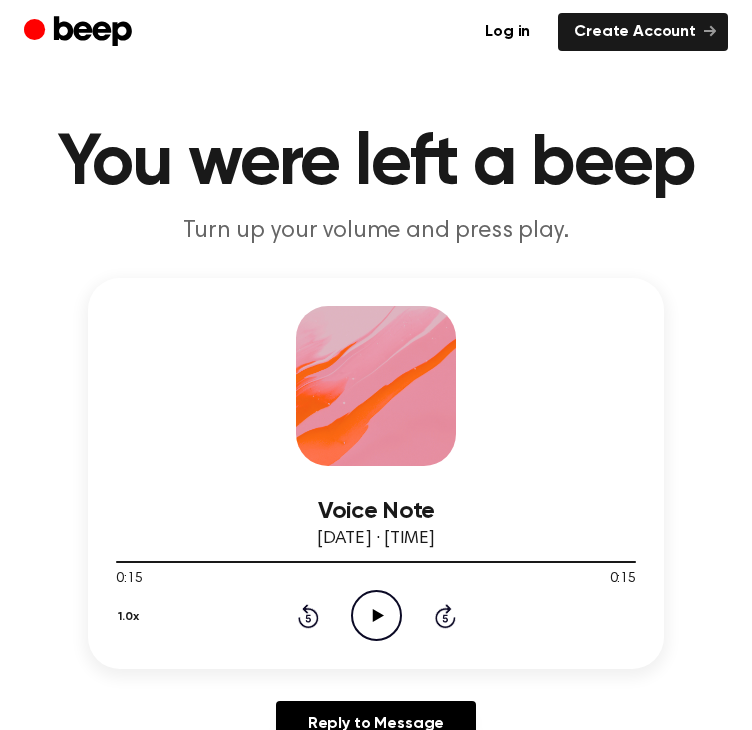 click on "Play Audio" 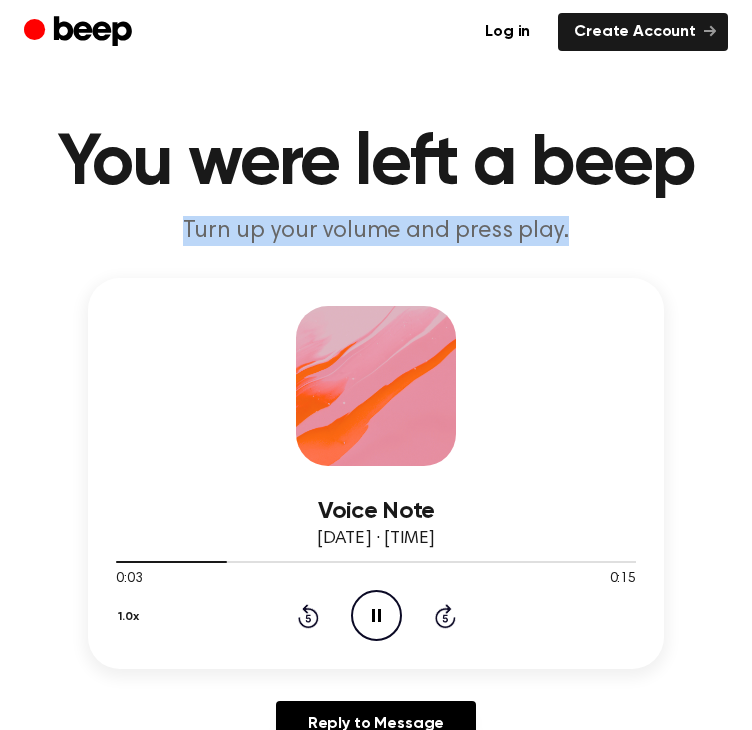 drag, startPoint x: 194, startPoint y: 235, endPoint x: 579, endPoint y: 238, distance: 385.0117 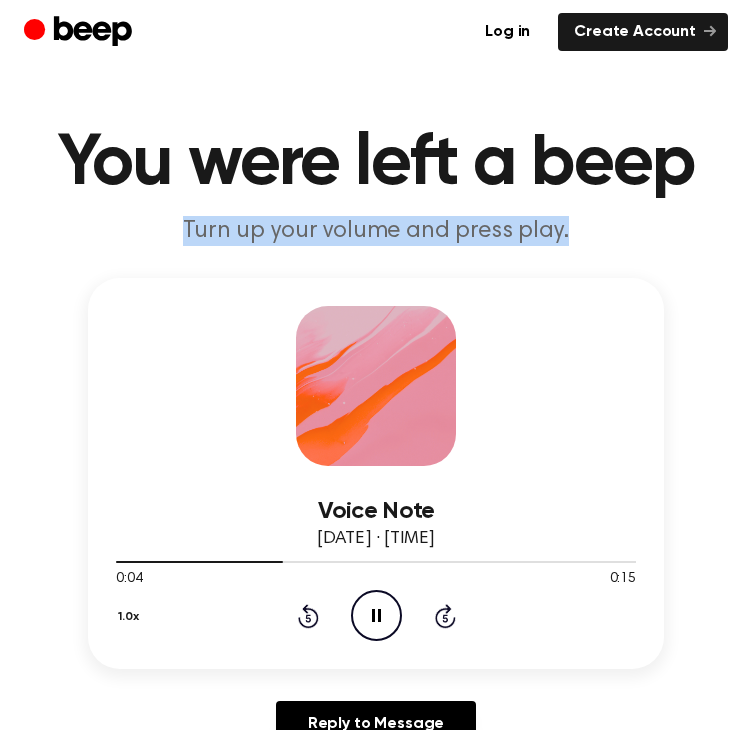 drag, startPoint x: 564, startPoint y: 222, endPoint x: 128, endPoint y: 222, distance: 436 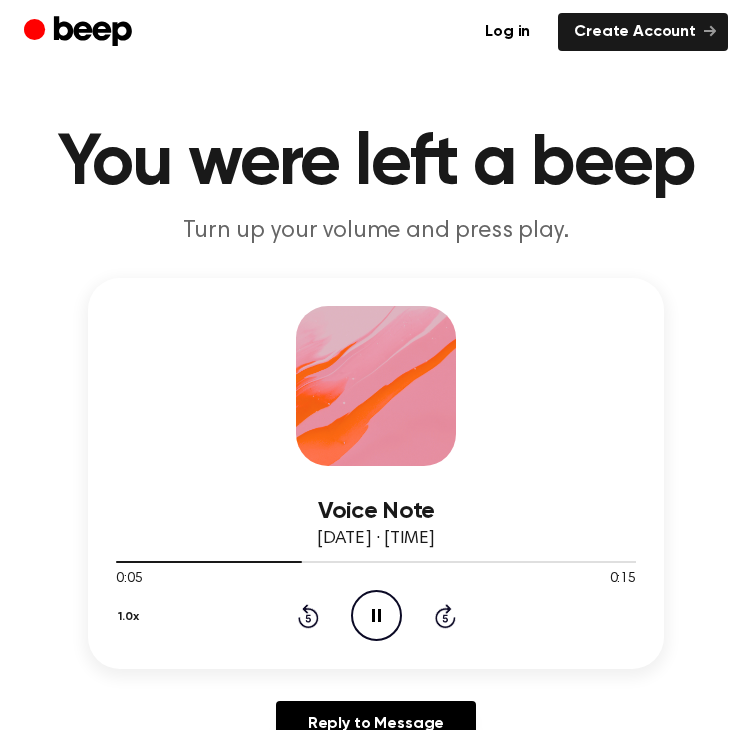 click on "You were left a beep Turn up your volume and press play. Voice Note 4 tháng 8, 2025 · 17:40 0:05 0:15 Your browser does not support the [object Object] element. 1.0x Rewind 5 seconds Pause Audio Skip 5 seconds Reply to Message Play recordings without having to open this page Save time....Create & listen to embedded audio messages without leaving Google Classroom, Gmail, or Google Docs. Get It Now" at bounding box center (376, 910) 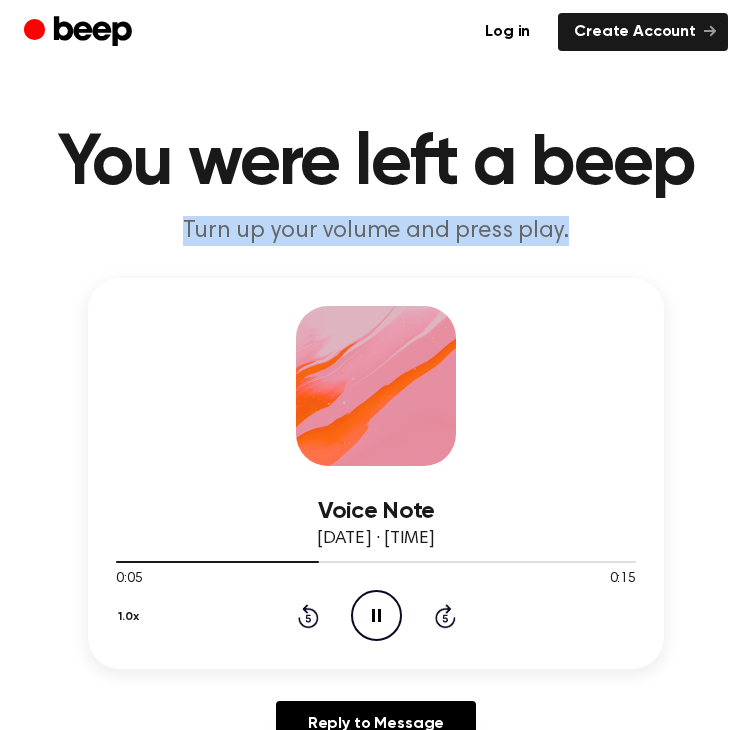 drag, startPoint x: 270, startPoint y: 233, endPoint x: 624, endPoint y: 241, distance: 354.0904 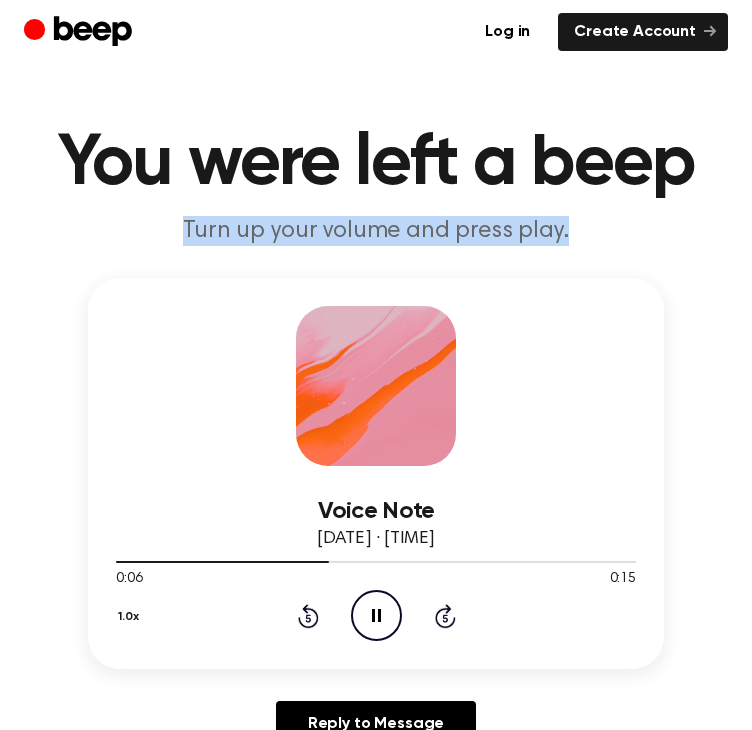 click on "Turn up your volume and press play." at bounding box center (376, 231) 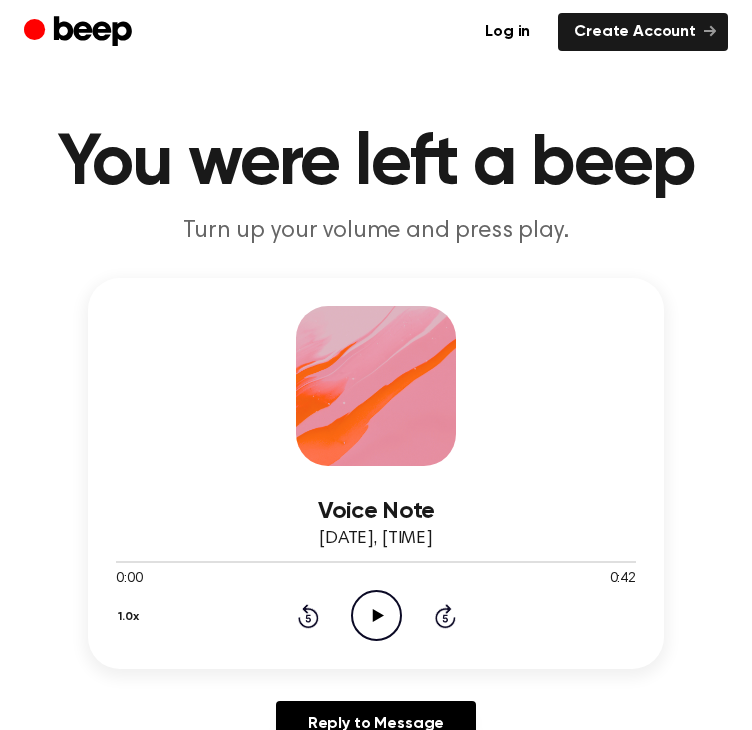 scroll, scrollTop: 0, scrollLeft: 0, axis: both 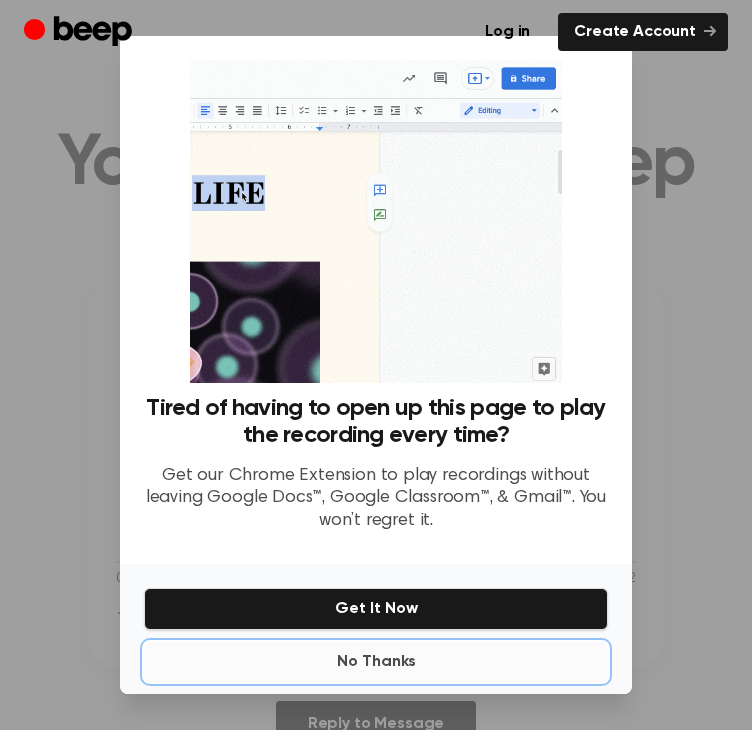 click on "No Thanks" at bounding box center [376, 662] 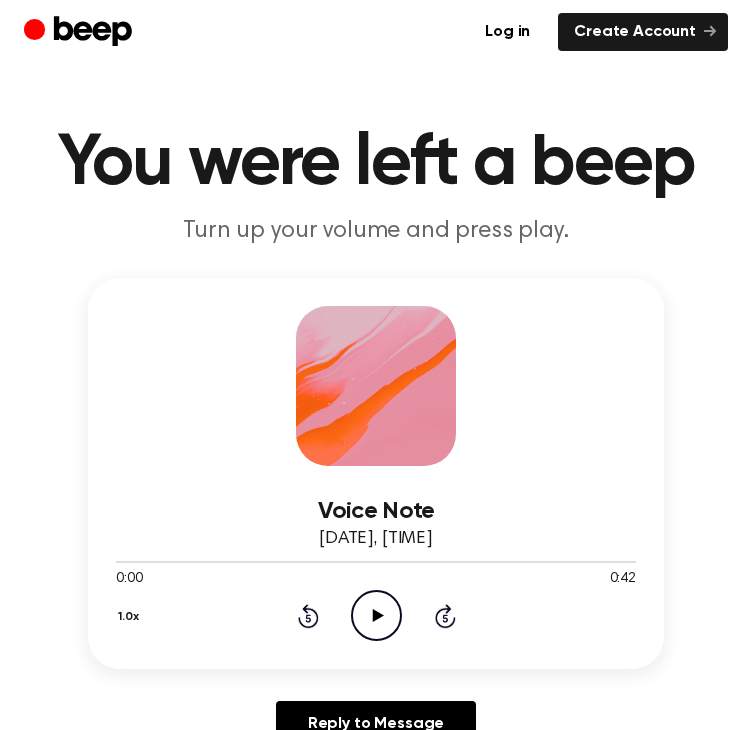 click on "Play Audio" 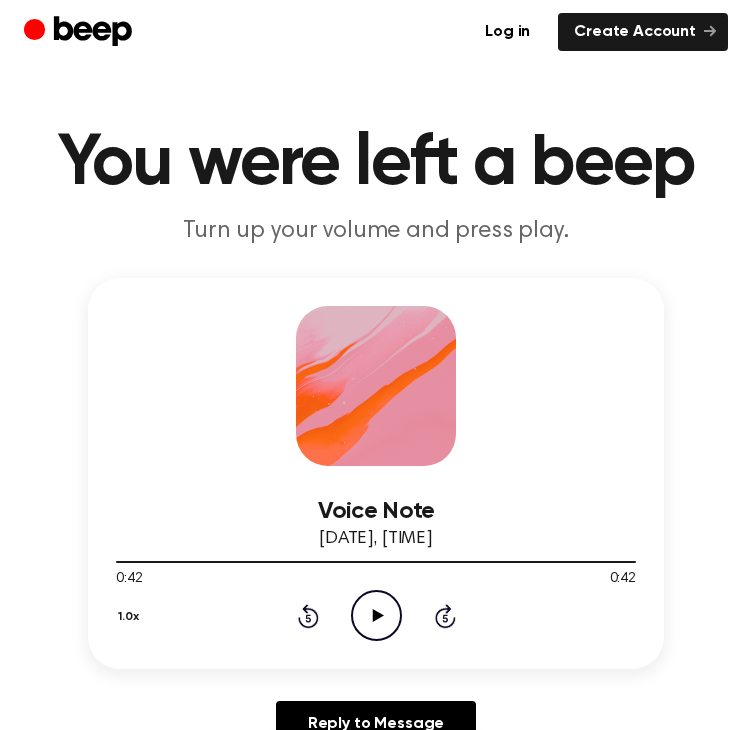 click on "Play Audio" 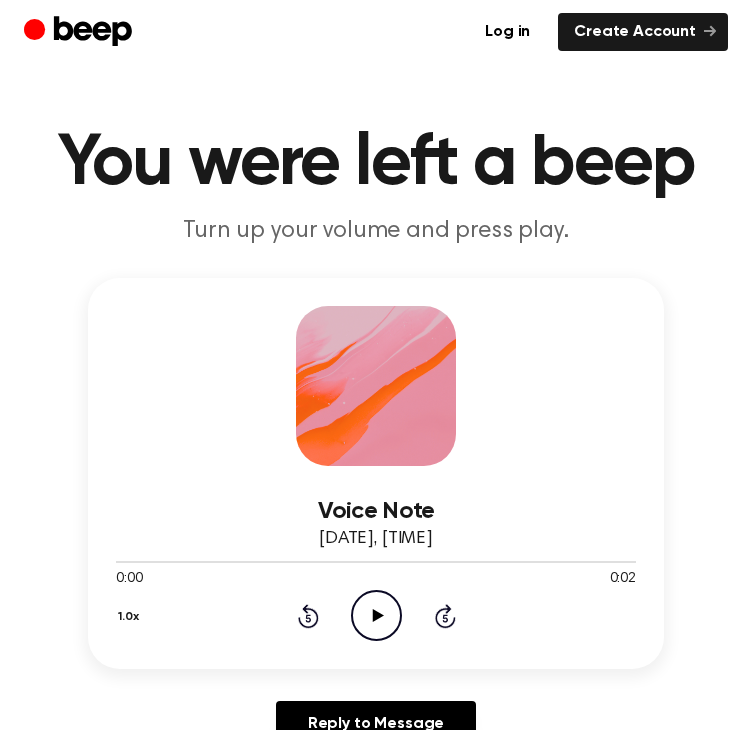 scroll, scrollTop: 0, scrollLeft: 0, axis: both 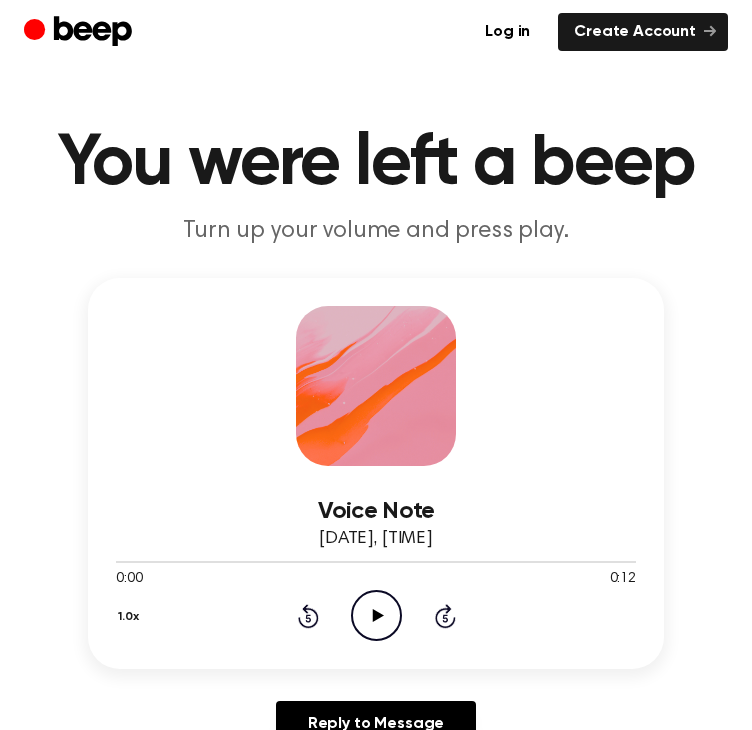 drag, startPoint x: 364, startPoint y: 626, endPoint x: 267, endPoint y: 377, distance: 267.2265 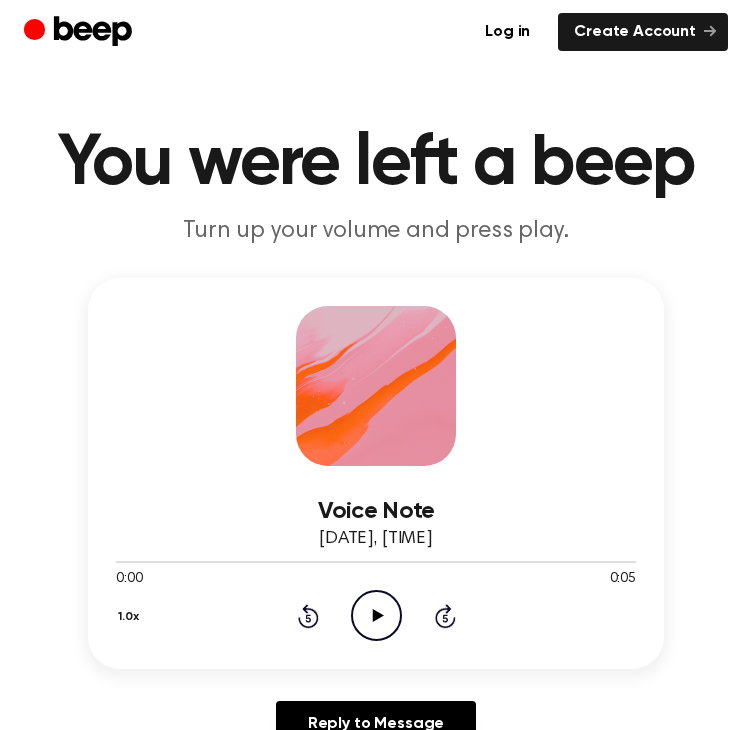 scroll, scrollTop: 0, scrollLeft: 0, axis: both 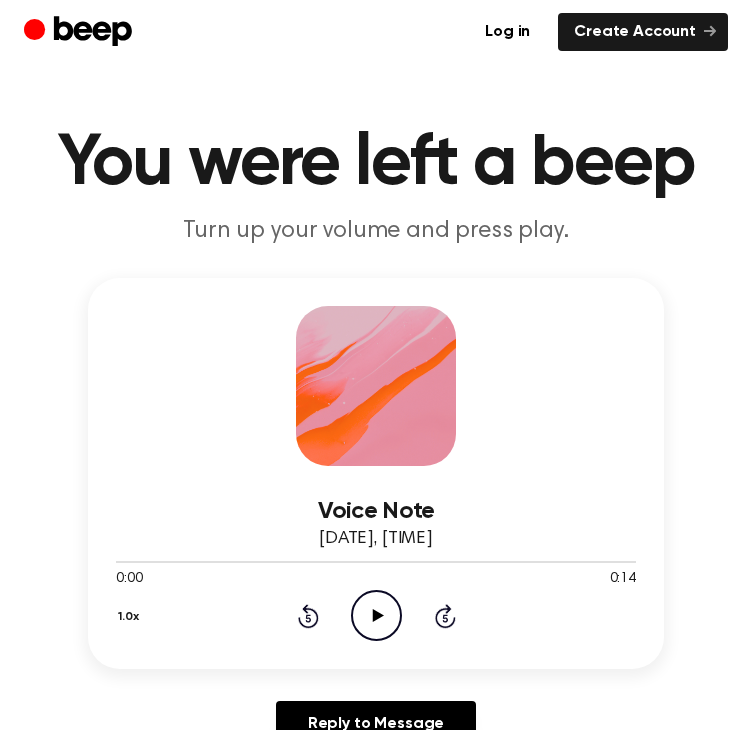 click on "Play Audio" 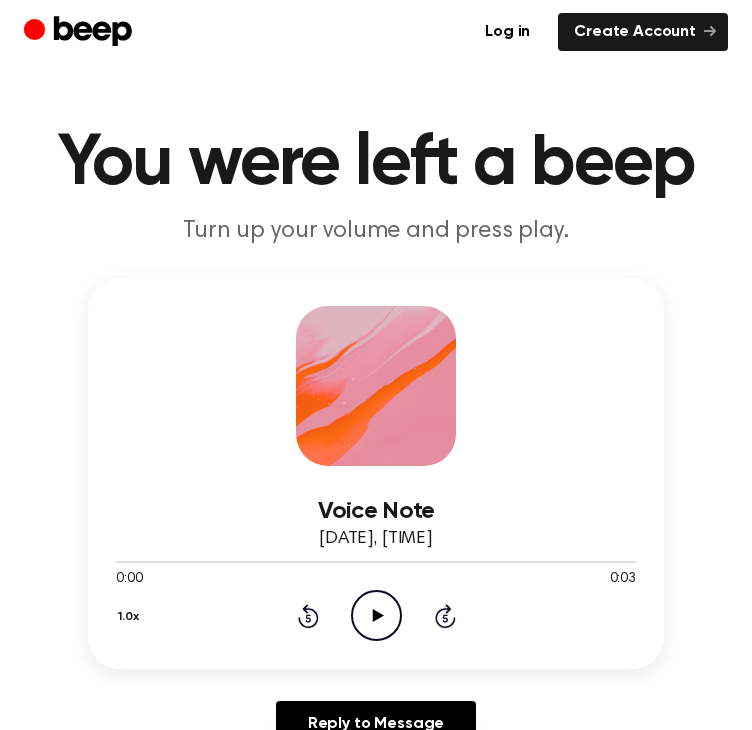 scroll, scrollTop: 0, scrollLeft: 0, axis: both 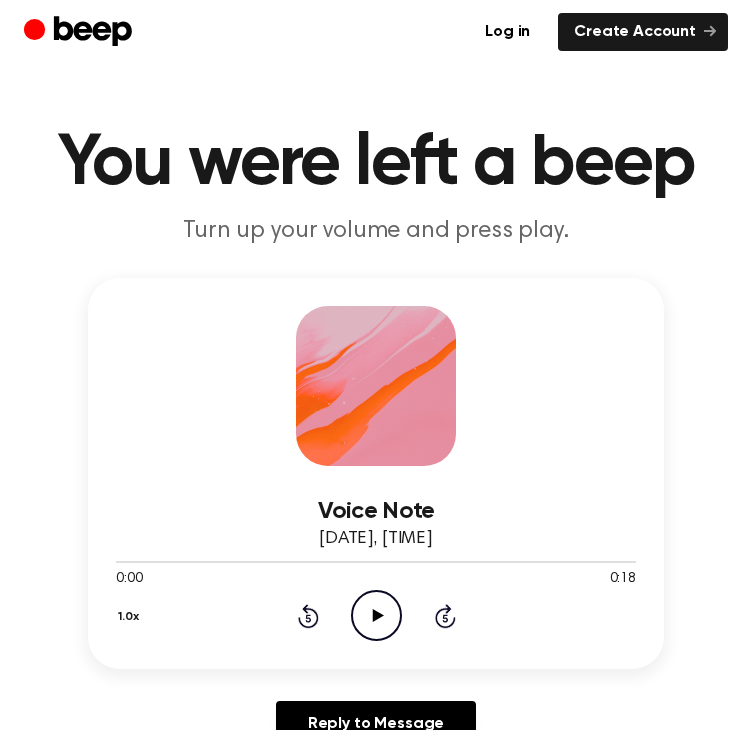 click on "Play Audio" 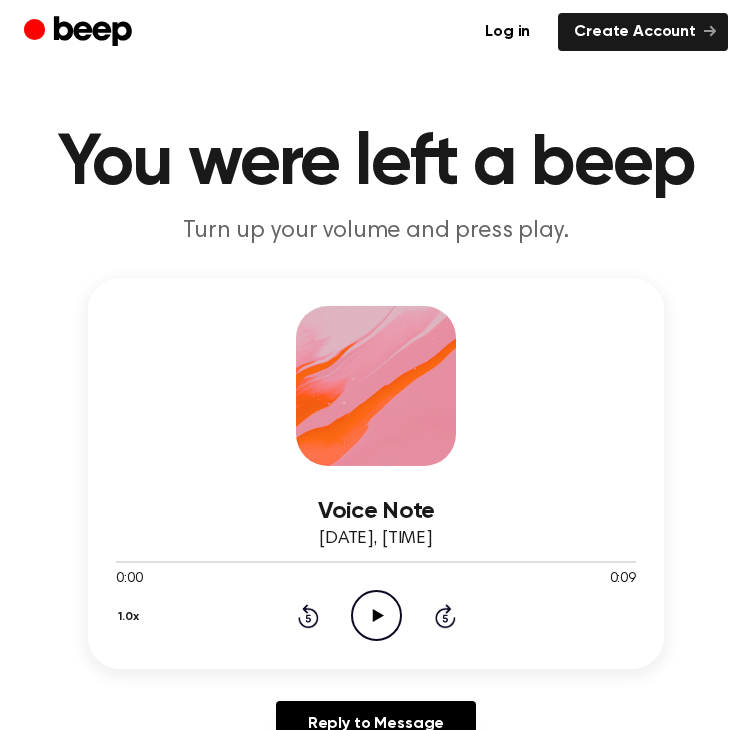 scroll, scrollTop: 0, scrollLeft: 0, axis: both 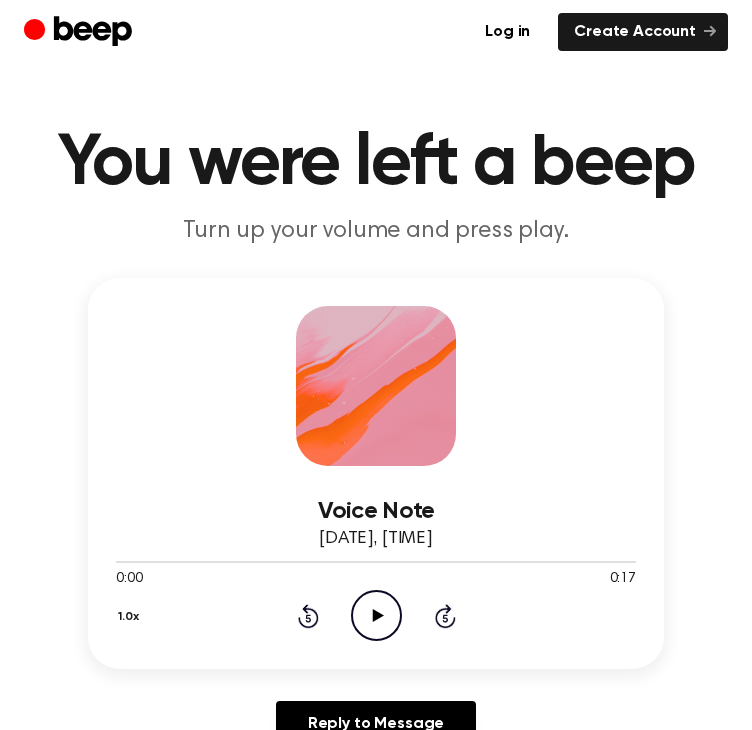 click on "Play Audio" 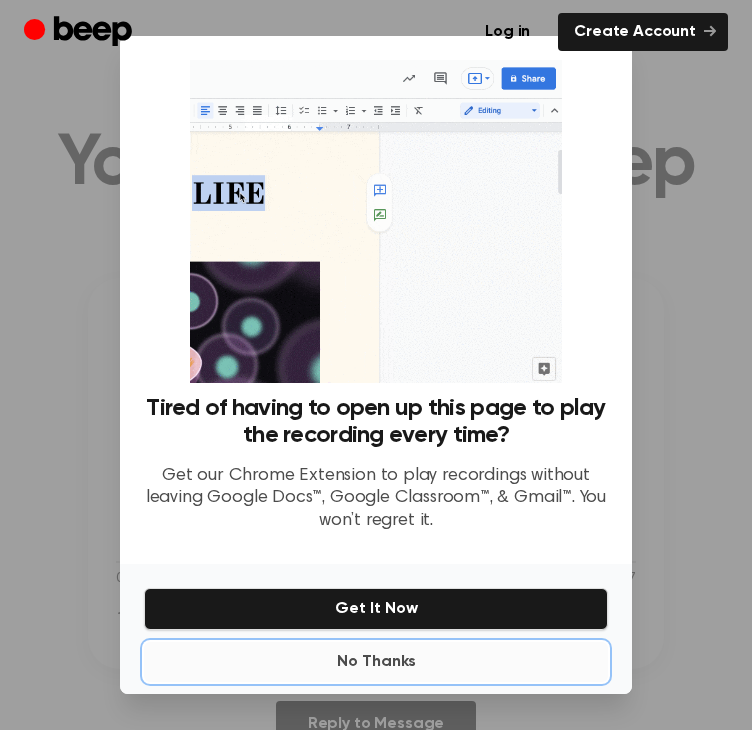 click on "No Thanks" at bounding box center (376, 662) 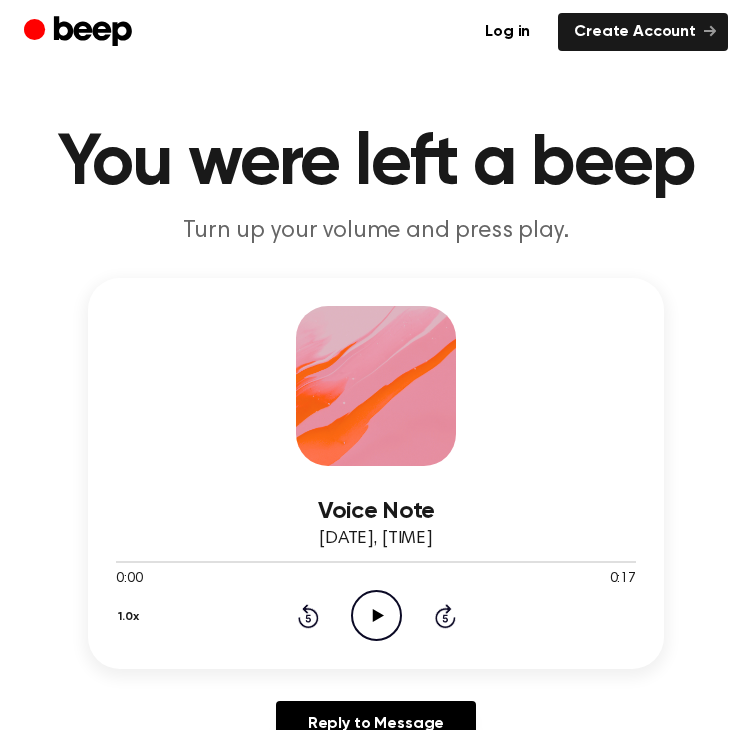 click on "Play Audio" 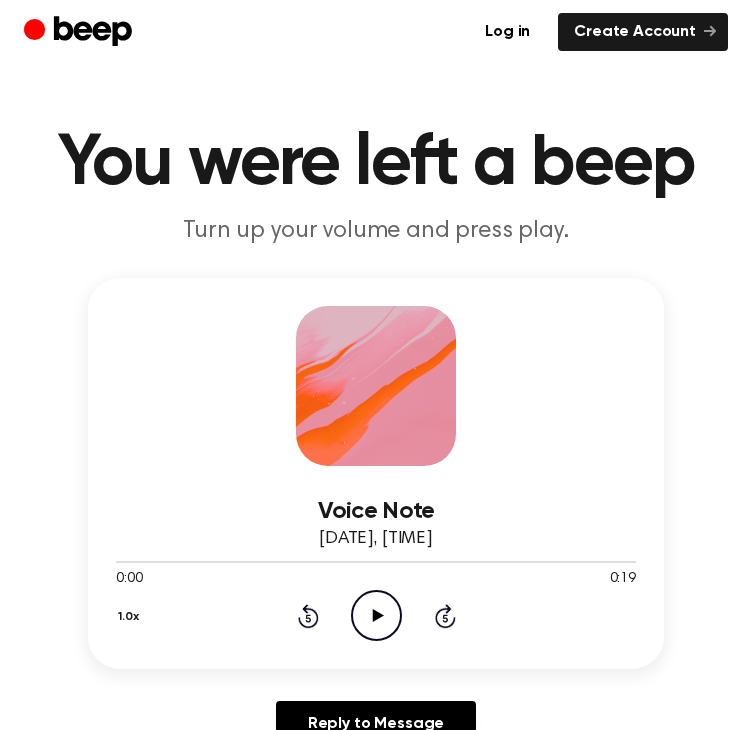scroll, scrollTop: 0, scrollLeft: 0, axis: both 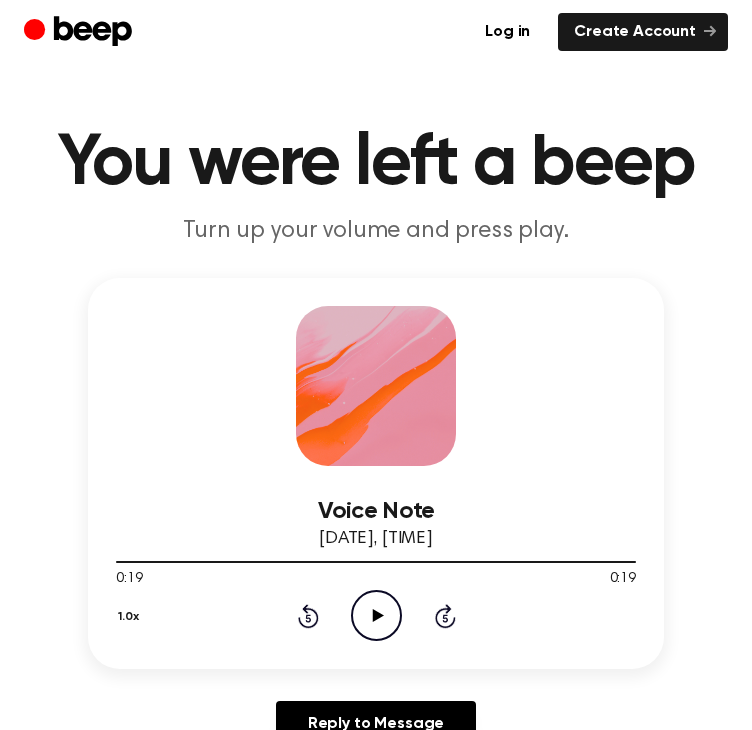 click on "Play Audio" 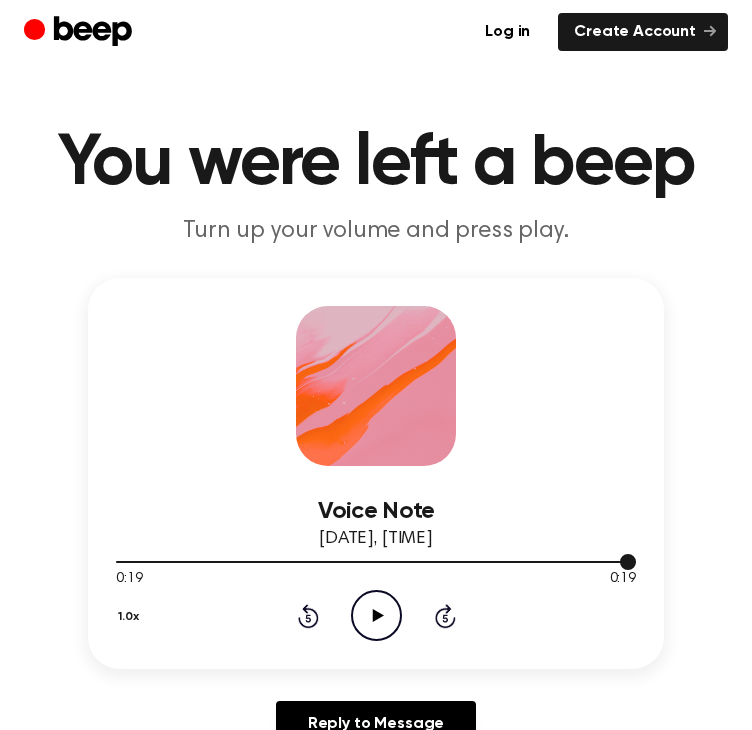 click at bounding box center (376, 562) 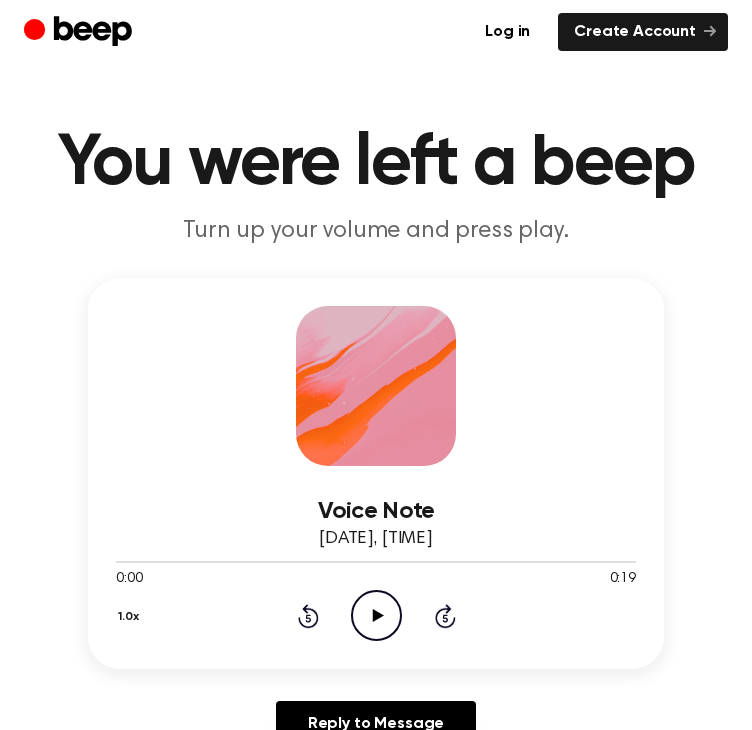 click on "Play Audio" 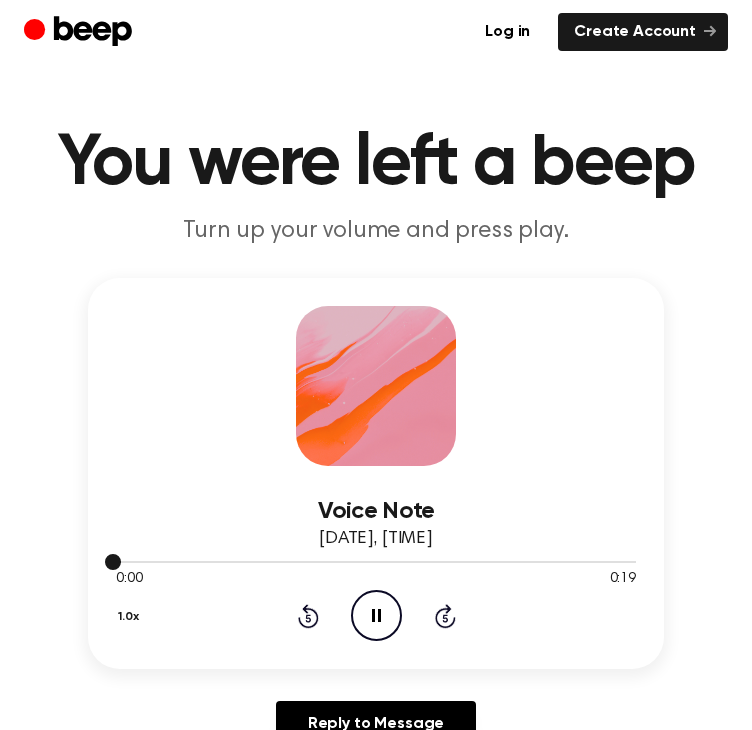 click at bounding box center [376, 561] 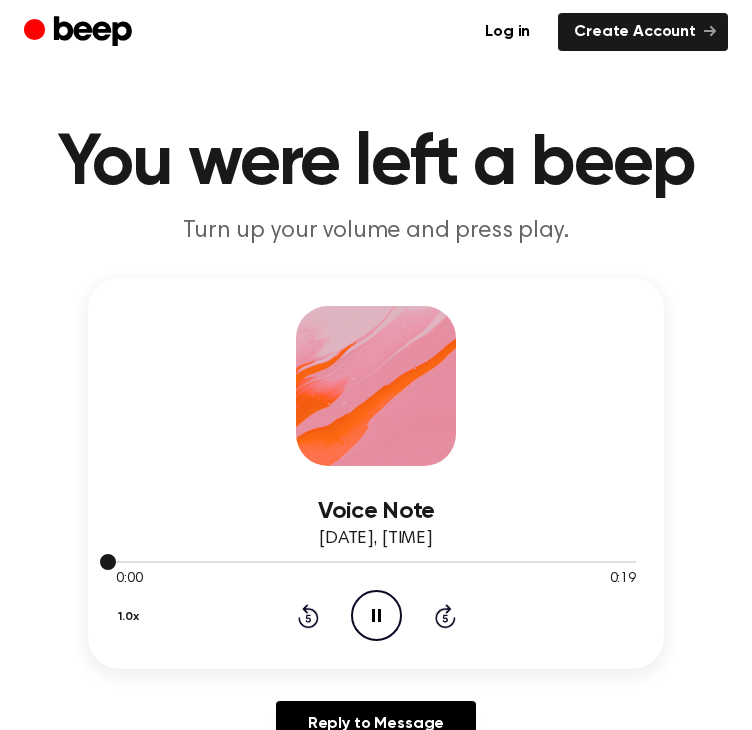 click at bounding box center (376, 561) 